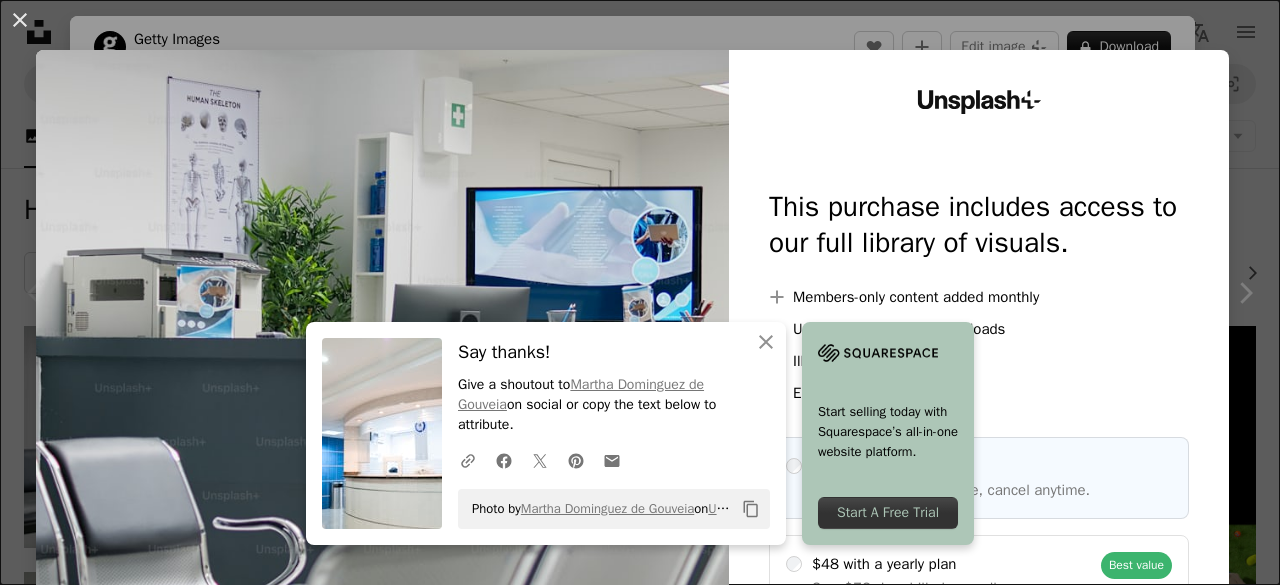 scroll, scrollTop: 94, scrollLeft: 0, axis: vertical 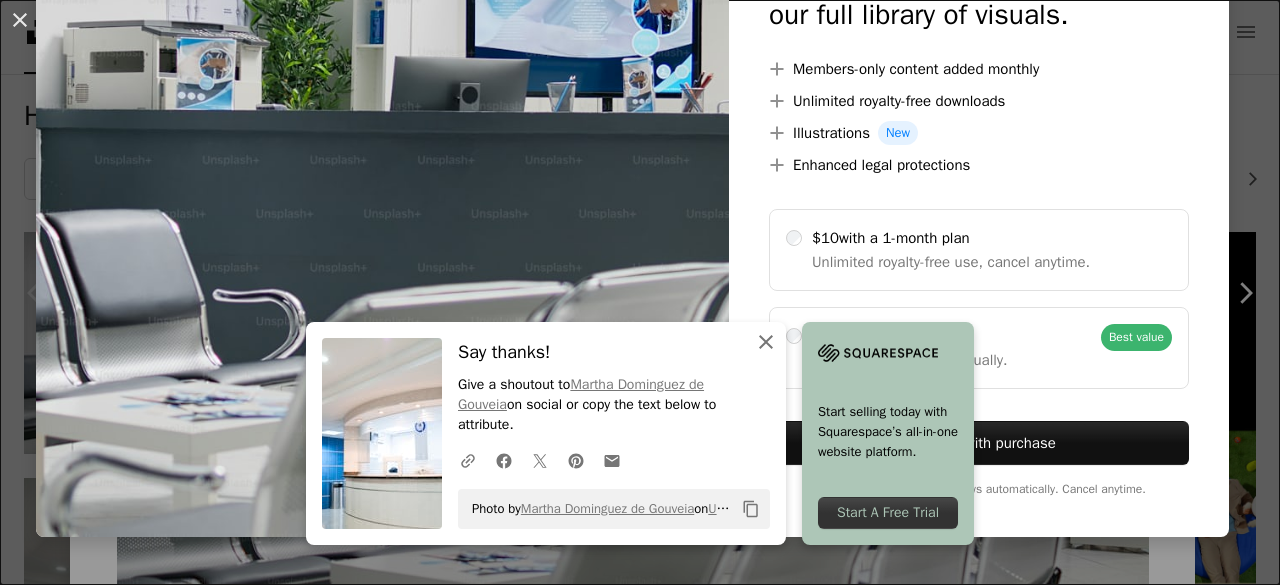 click 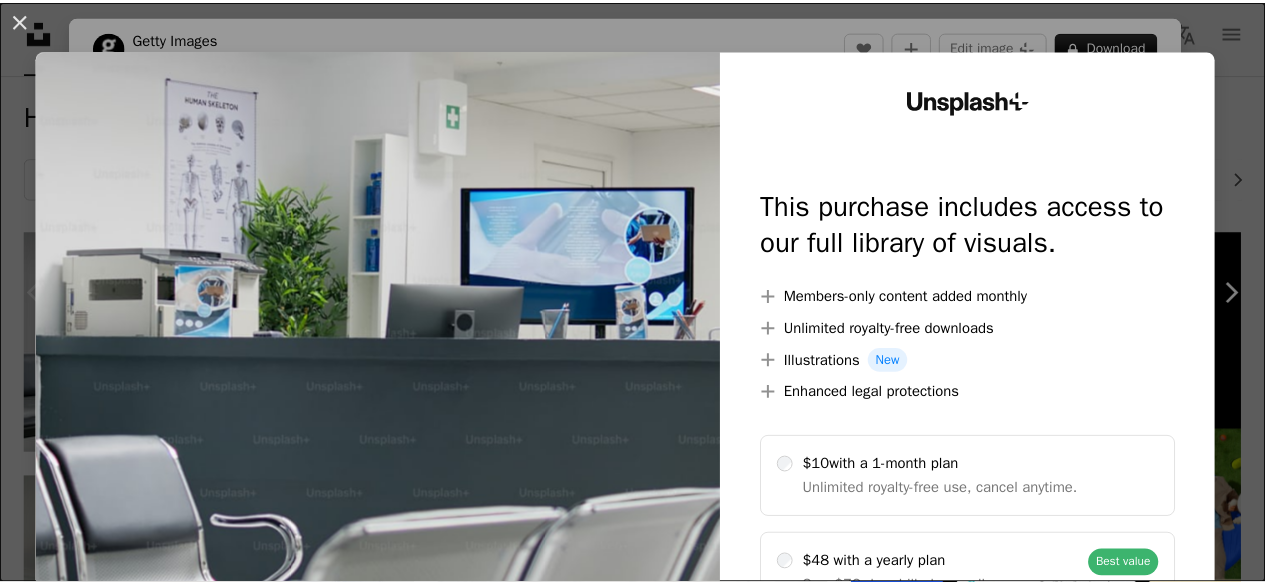 scroll, scrollTop: 0, scrollLeft: 0, axis: both 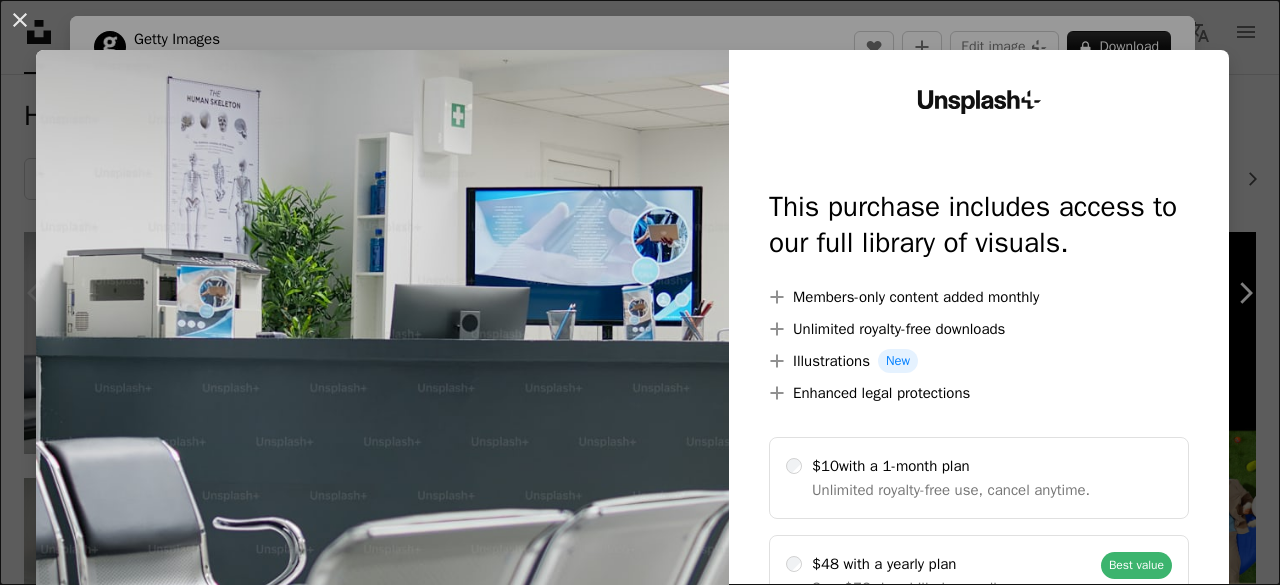 click on "An X shape Unsplash+ This purchase includes access to our full library of visuals. A plus sign Members-only content added monthly A plus sign Unlimited royalty-free downloads A plus sign Illustrations  New A plus sign Enhanced legal protections $10  with a 1-month plan Unlimited royalty-free use, cancel anytime. $48   with a yearly plan Save  $72  when billed annually. Best value Continue with purchase Taxes where applicable. Renews automatically. Cancel anytime." at bounding box center (640, 292) 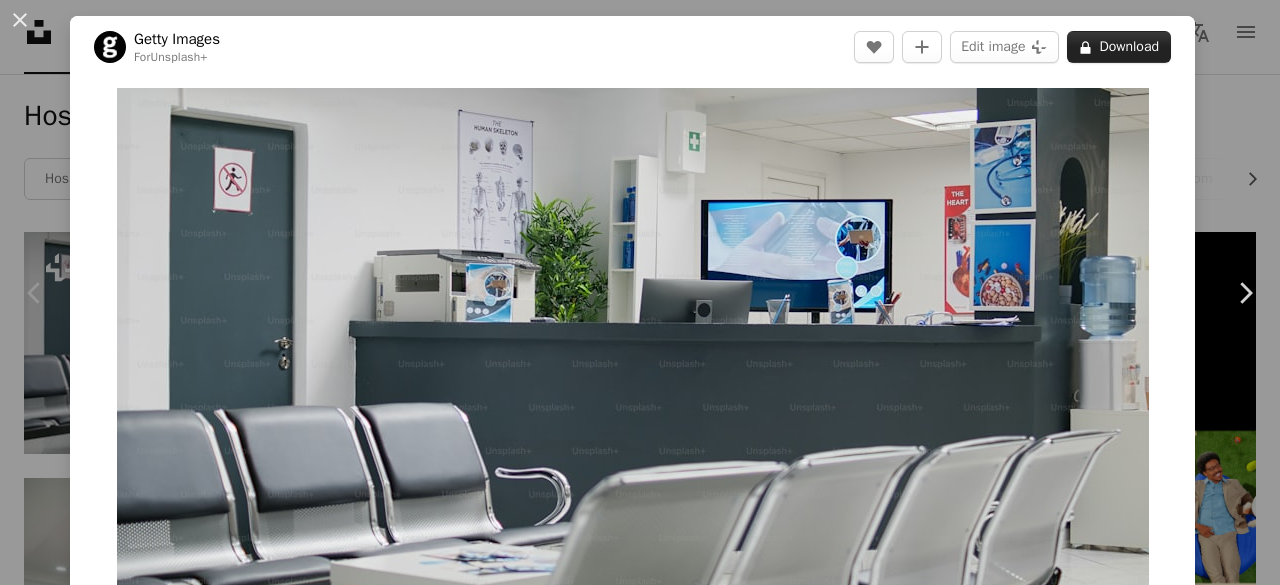 click on "A lock   Download" at bounding box center (1119, 47) 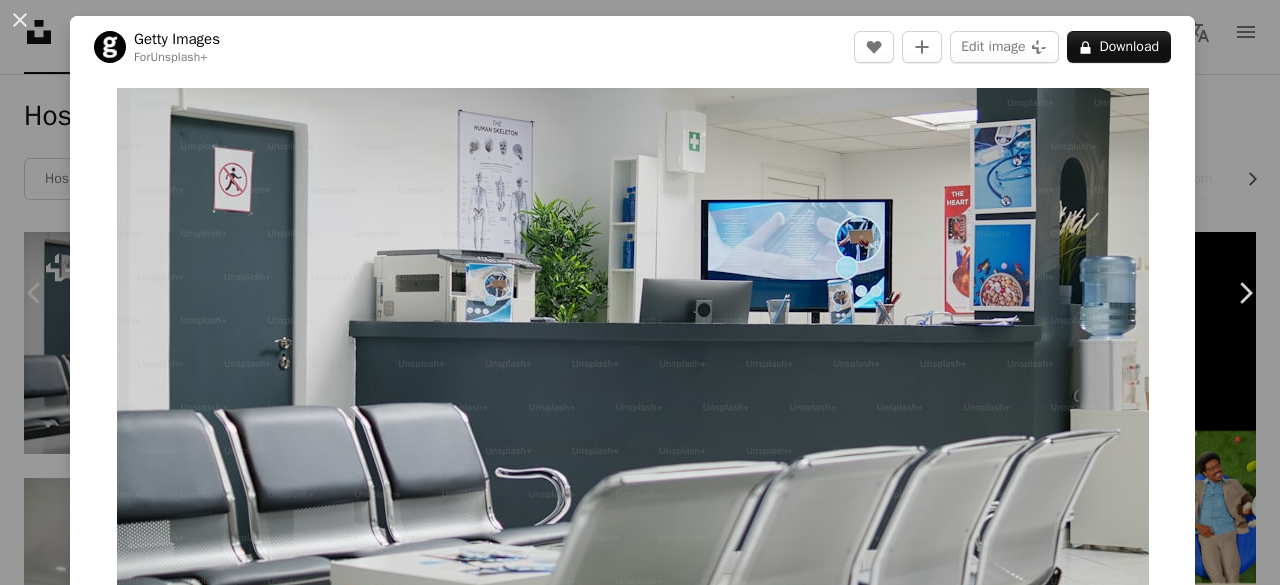 click on "An X shape Unsplash+ This purchase includes access to our full library of visuals. A plus sign Members-only content added monthly A plus sign Unlimited royalty-free downloads A plus sign Illustrations  New A plus sign Enhanced legal protections $10  with a 1-month plan Unlimited royalty-free use, cancel anytime. $48   with a yearly plan Save  $72  when billed annually. Best value Continue with purchase Taxes where applicable. Renews automatically. Cancel anytime." at bounding box center (640, 4236) 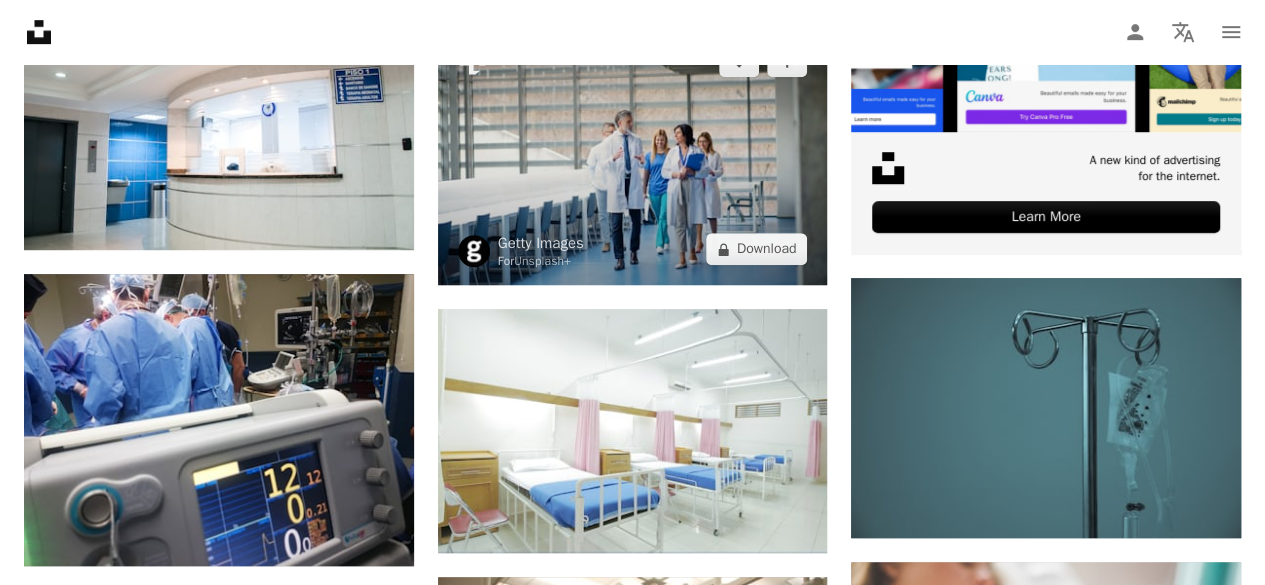 scroll, scrollTop: 694, scrollLeft: 0, axis: vertical 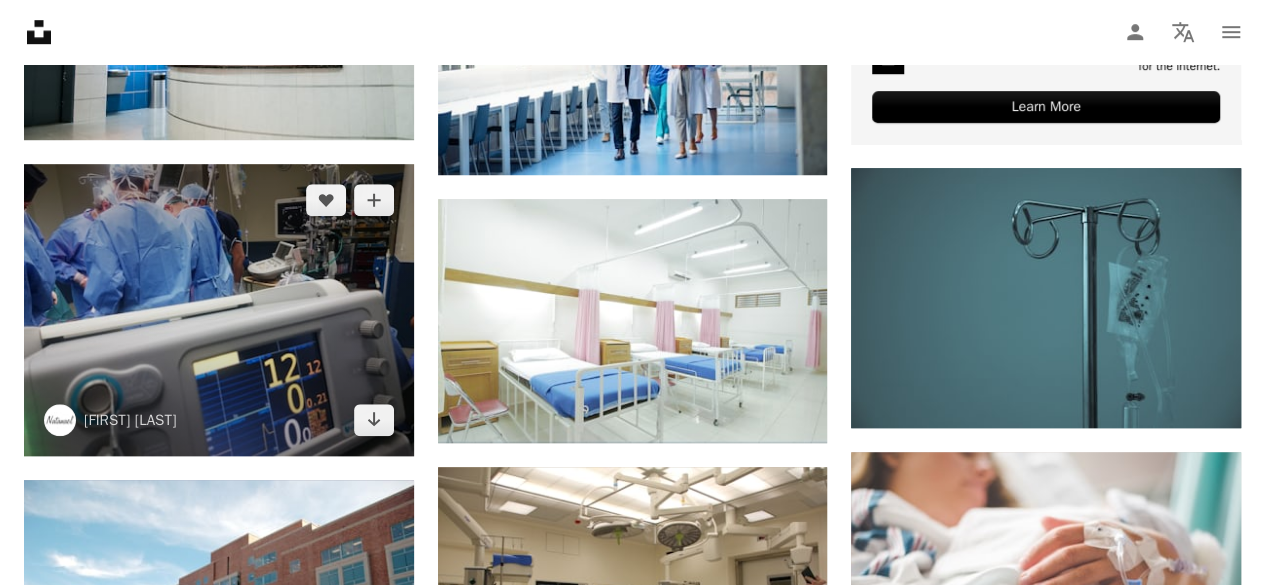 click at bounding box center (219, 310) 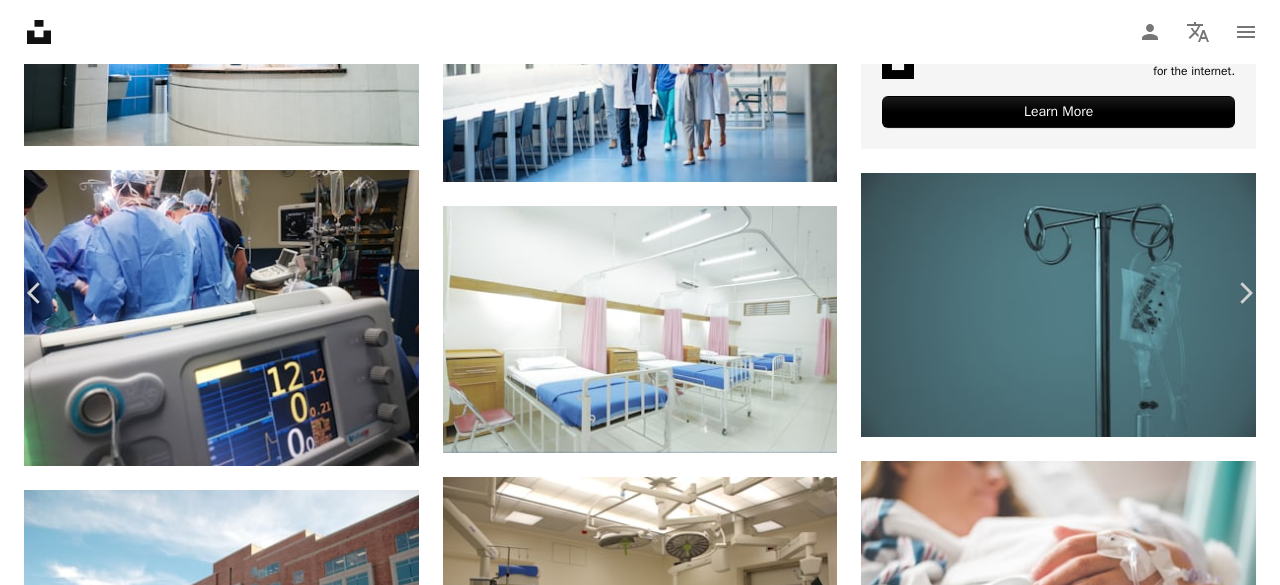 click on "Download free" at bounding box center (1081, 3391) 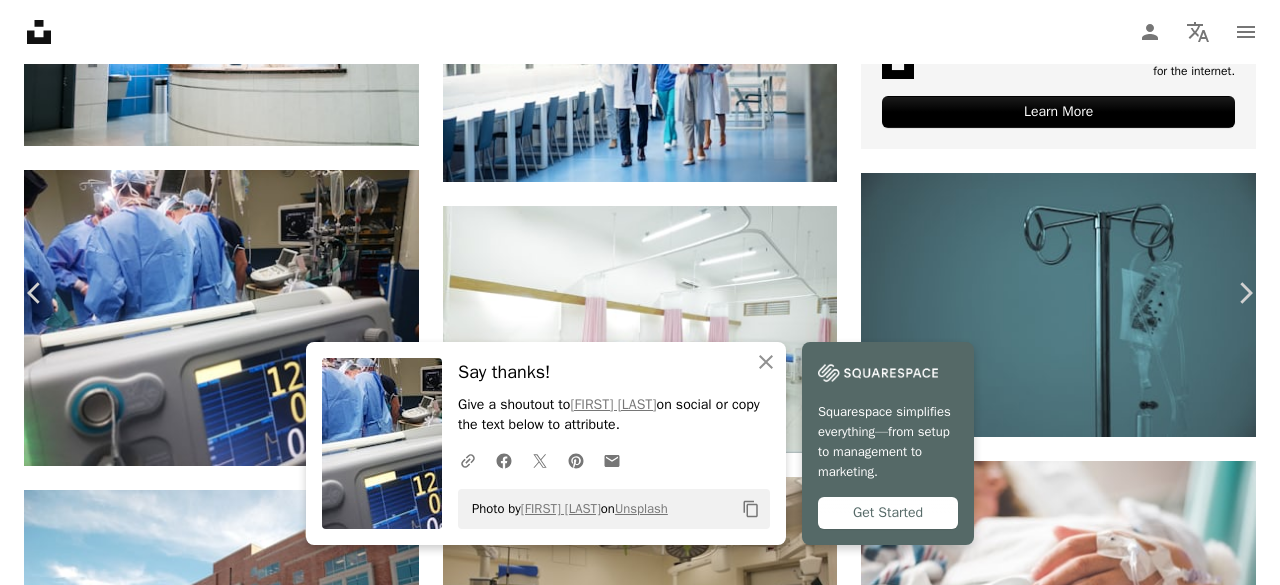 click on "Photo by [FIRST] [LAST] on Unsplash
Copy content [FIRST] [LAST] [LAST] A heart A plus sign Edit image   Plus sign for Unsplash+ Download free Chevron down Zoom in Views 14,996,753 Downloads 82,473 A forward-right arrow Share Info icon Info More Actions Calendar outlined Published on  [MONTH] [DAY], [YEAR] Camera Sony, [MODEL_NUMBER] Safety Free to use under the  Unsplash License hospital health medical heart machine surgeon treatment operating theatre operation diagnosis medical device human people blue doctor healthcare clinic HD Wallpapers Browse premium related images on iStock  |  Save 20% with code UNSPLASH20 View more on iStock  ↗ Related images A heart A plus sign For" at bounding box center [640, 3636] 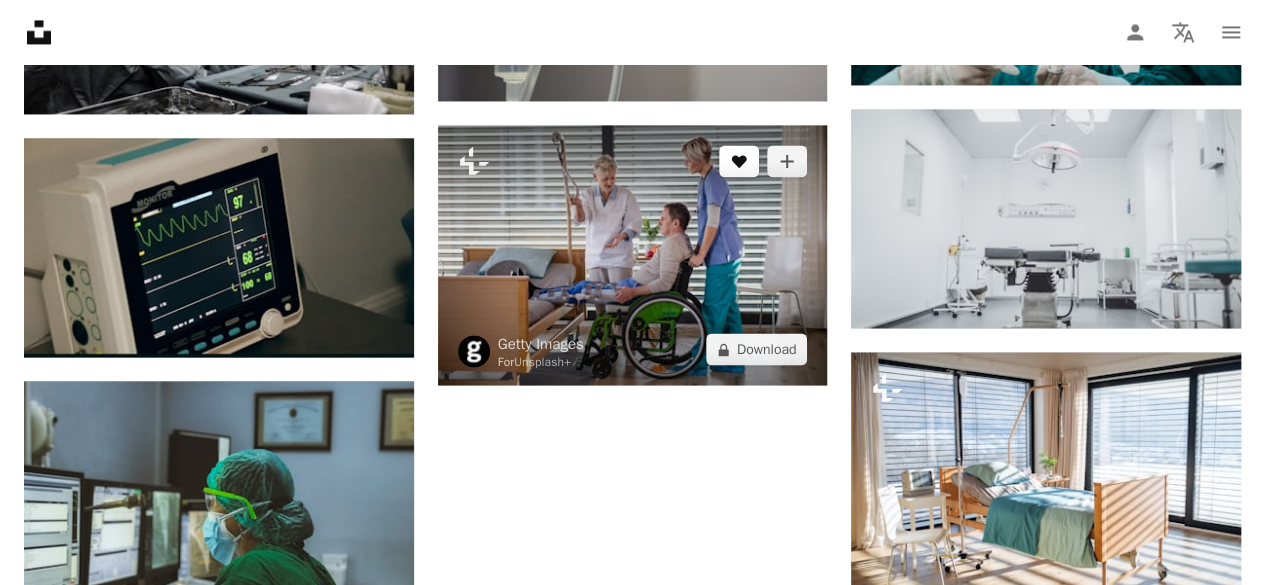 scroll, scrollTop: 1694, scrollLeft: 0, axis: vertical 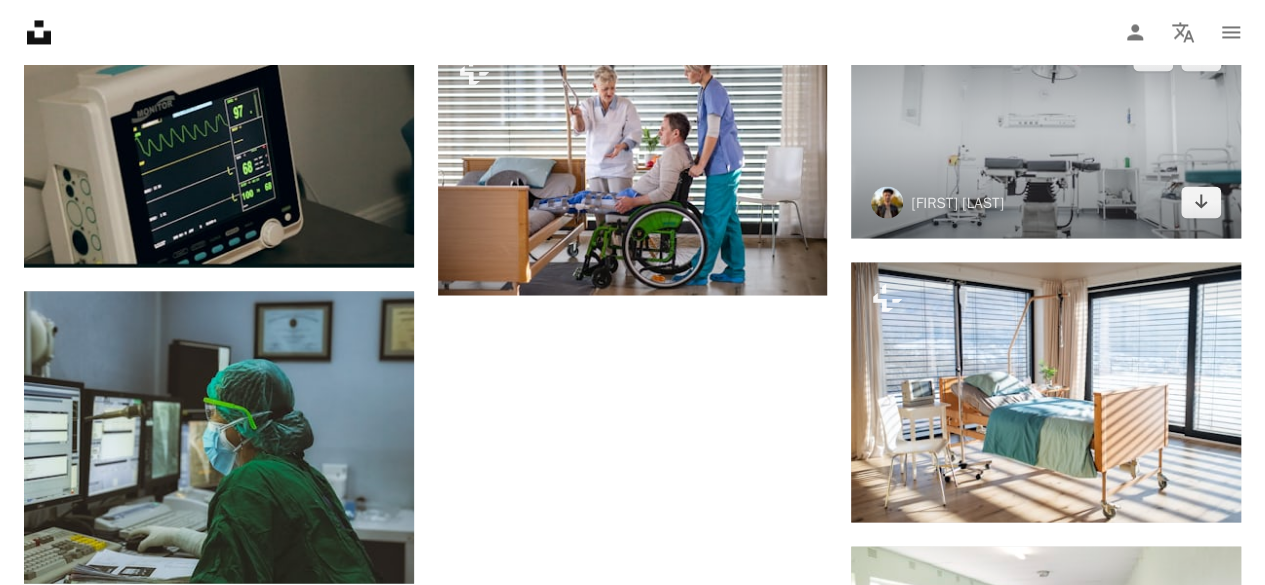 click at bounding box center [1046, 128] 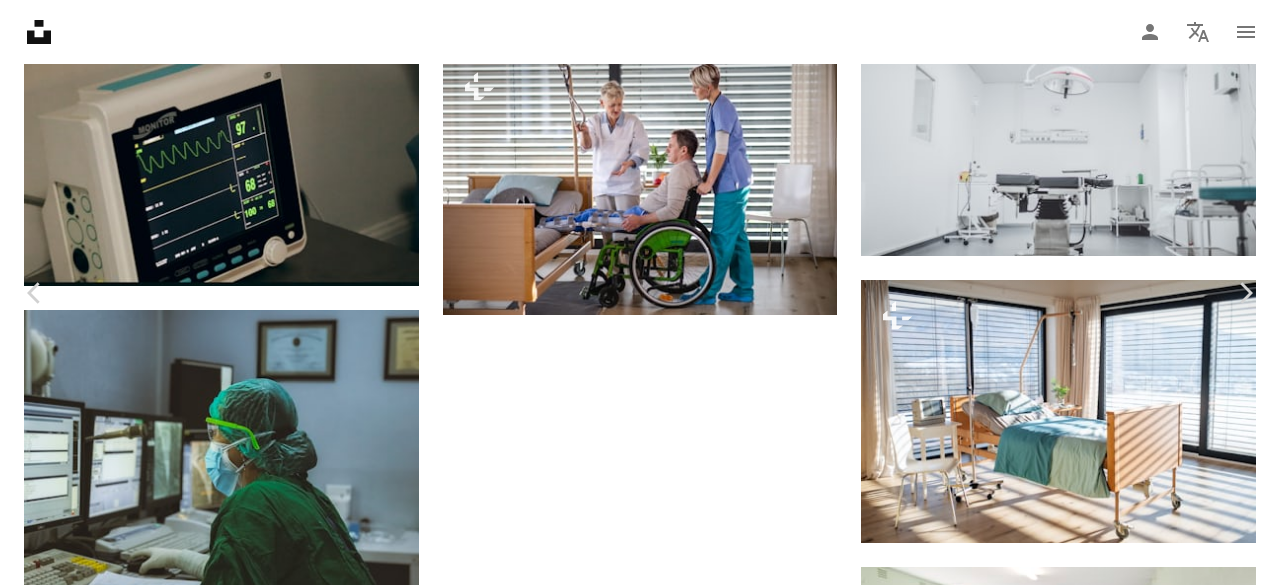 click on "Download free" at bounding box center [1081, 2391] 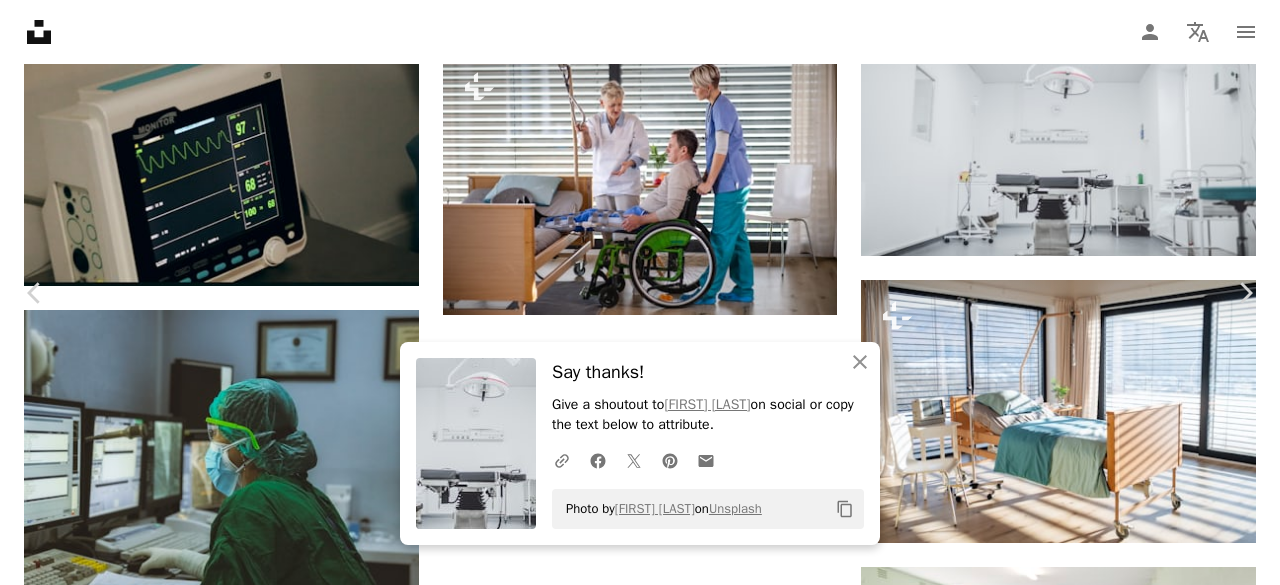 click on "Photo by [FIRST] [LAST] on Unsplash
Copy content [FIRST] [LAST] [LAST] A heart A plus sign Edit image   Plus sign for Unsplash+ Download free Chevron down Zoom in Views 14,969,094 Downloads 171,777 Featured in Photos ,  Current Events ,  Health & Wellness A forward-right arrow Share Info icon Info More Actions Calendar outlined Published on  [MONTH] [DAY], [YEAR] Camera SONY, ILCE-7RM3 Safety Free to use under the  Unsplash License doctor white wellness table medicine surgery clinic covid coronavirus pandemic covid19 omicron grey hospital medical healthcare operating theatre appliance ceiling fan Free images Browse premium related images on iStock  |  Save 20% with code UNSPLASH20 View more on iStock  ↗ Related images A heart A plus sign Arrow pointing down" at bounding box center [640, 2636] 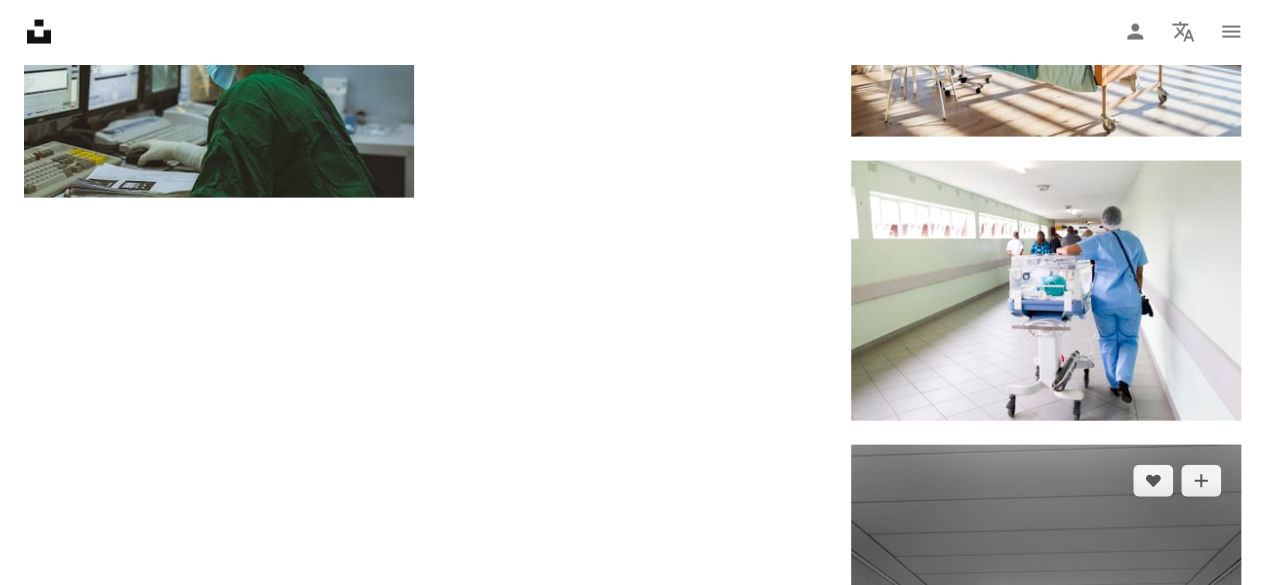 scroll, scrollTop: 1894, scrollLeft: 0, axis: vertical 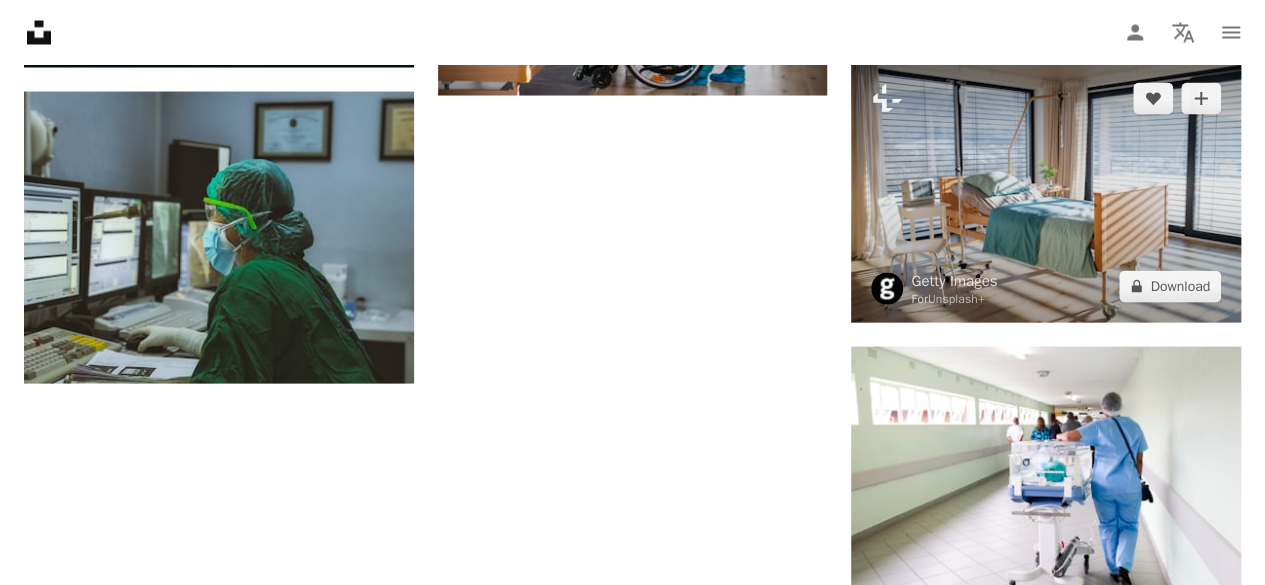 click at bounding box center [1046, 192] 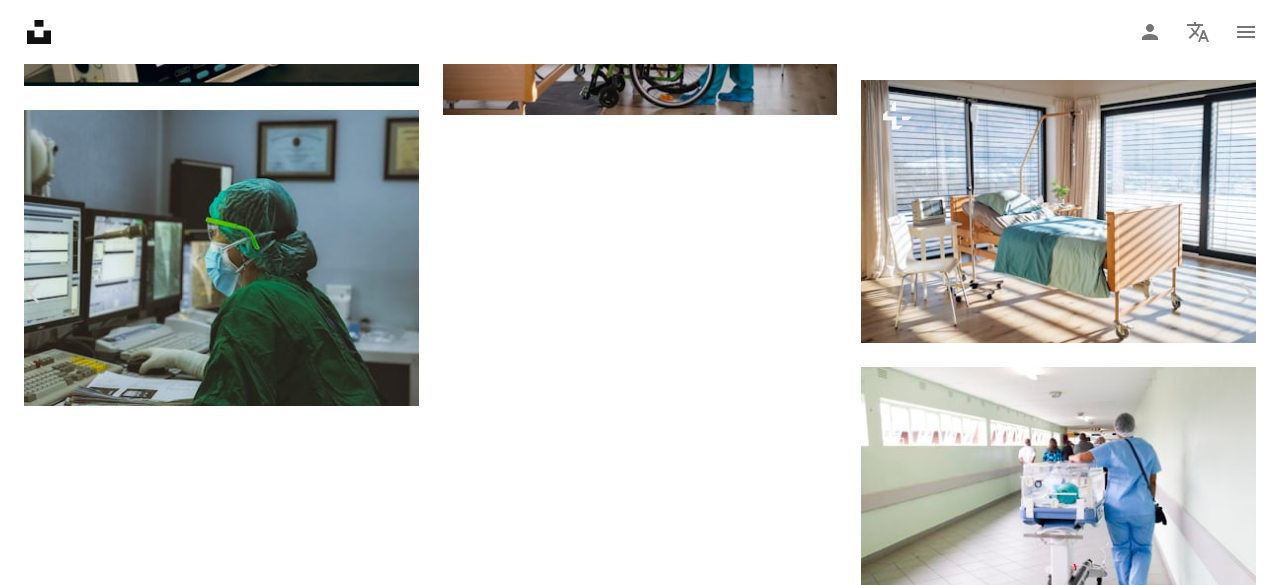 click on "Published on  [MONTH] [DAY], [YEAR] Safety Licensed under the  Unsplash+ License blue hospital medicine window environment clean horizontal privacy indoors atmosphere medical clinic assisted living no people copy space medical exam medical building examining Backgrounds From this series Plus sign for Unsplash+ Related images Plus sign for Unsplash+ A heart A plus sign Curated Lifestyle For  Unsplash+ A lock   Download Plus sign for Unsplash+ A heart A plus sign Getty Images For  Unsplash+ A lock   Download Plus sign for Unsplash+ A heart A plus sign [FIRST] [LAST] For  Unsplash+ A lock   Download Plus sign for Unsplash+ A heart A plus sign Getty Images For  Unsplash+ A lock   Download Plus sign for Unsplash+ A heart" at bounding box center [640, 2436] 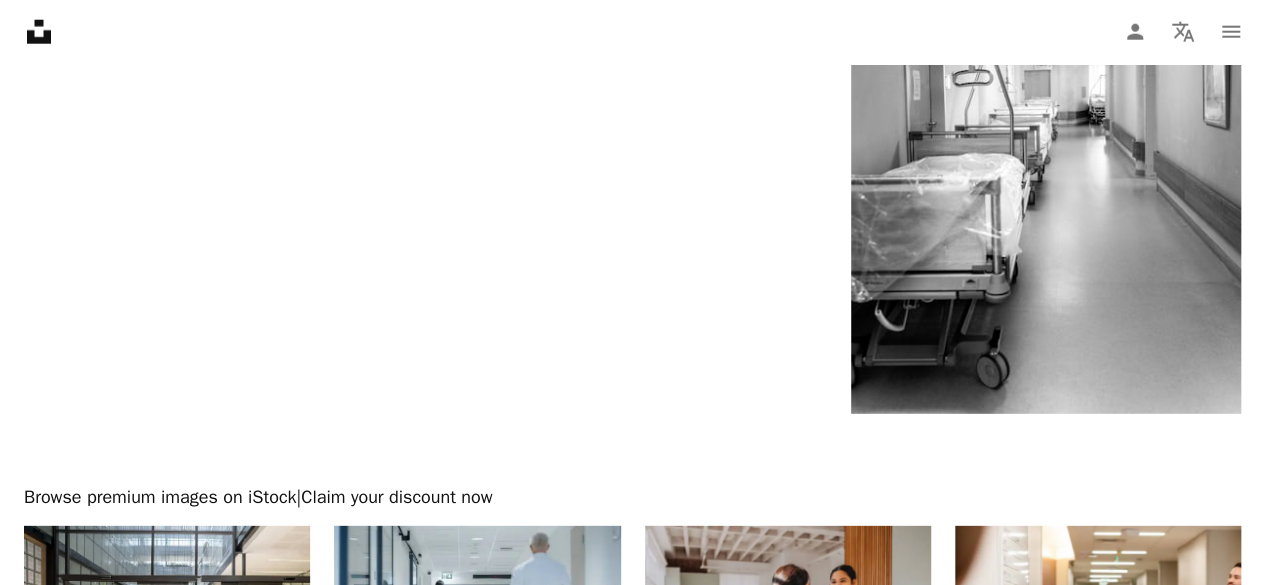 scroll, scrollTop: 2994, scrollLeft: 0, axis: vertical 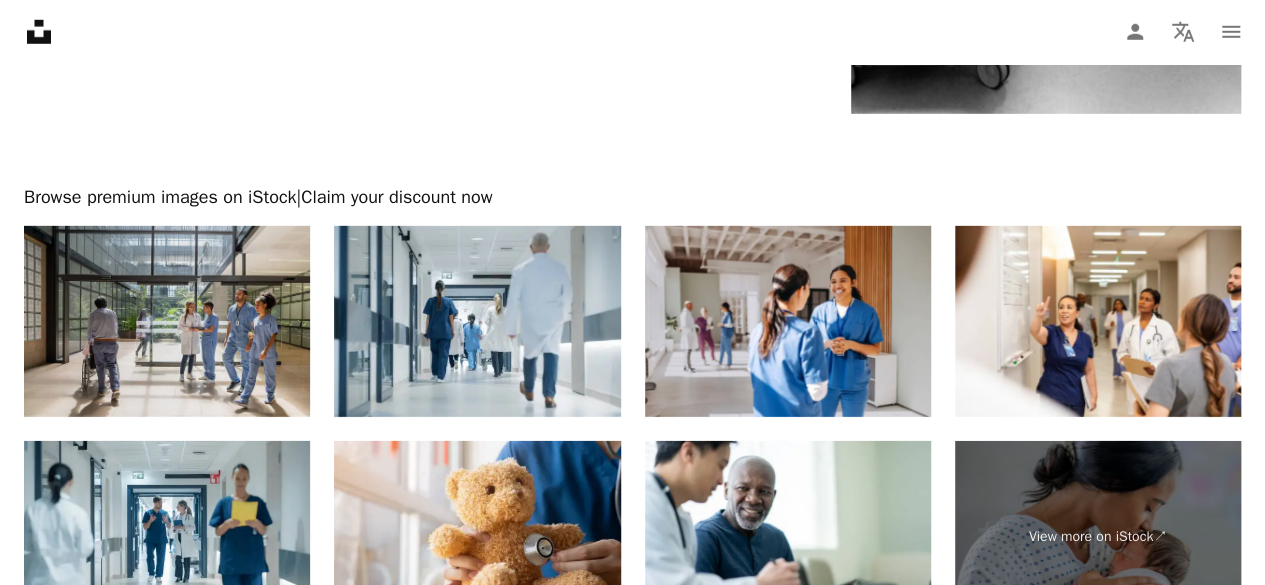 click at bounding box center [167, 321] 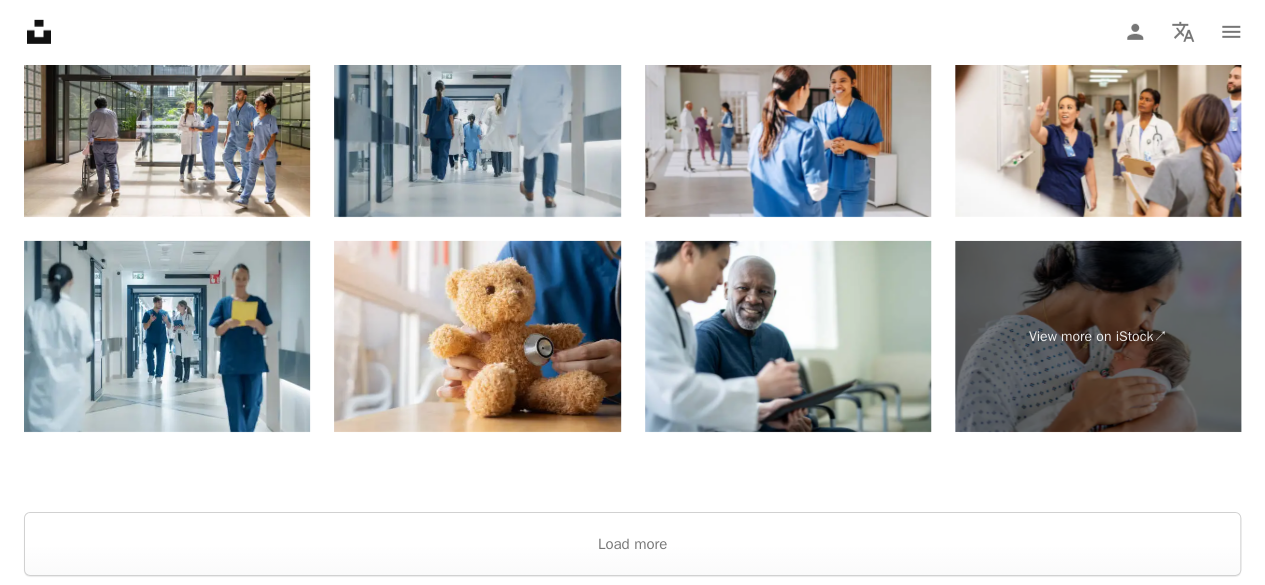 scroll, scrollTop: 3194, scrollLeft: 0, axis: vertical 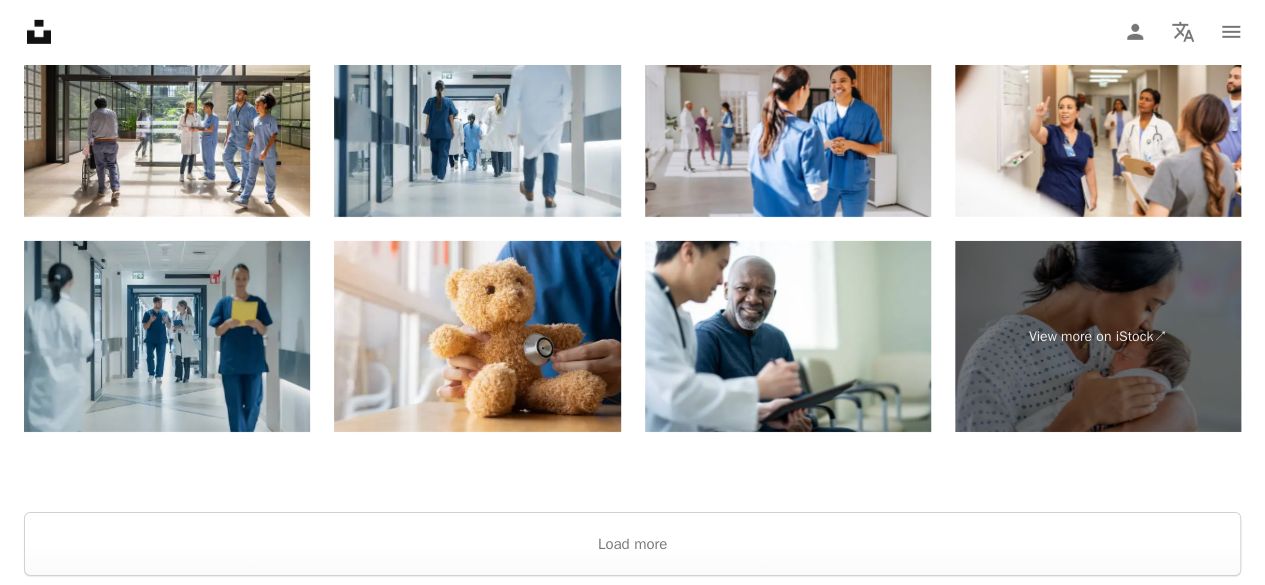 click at bounding box center [167, 336] 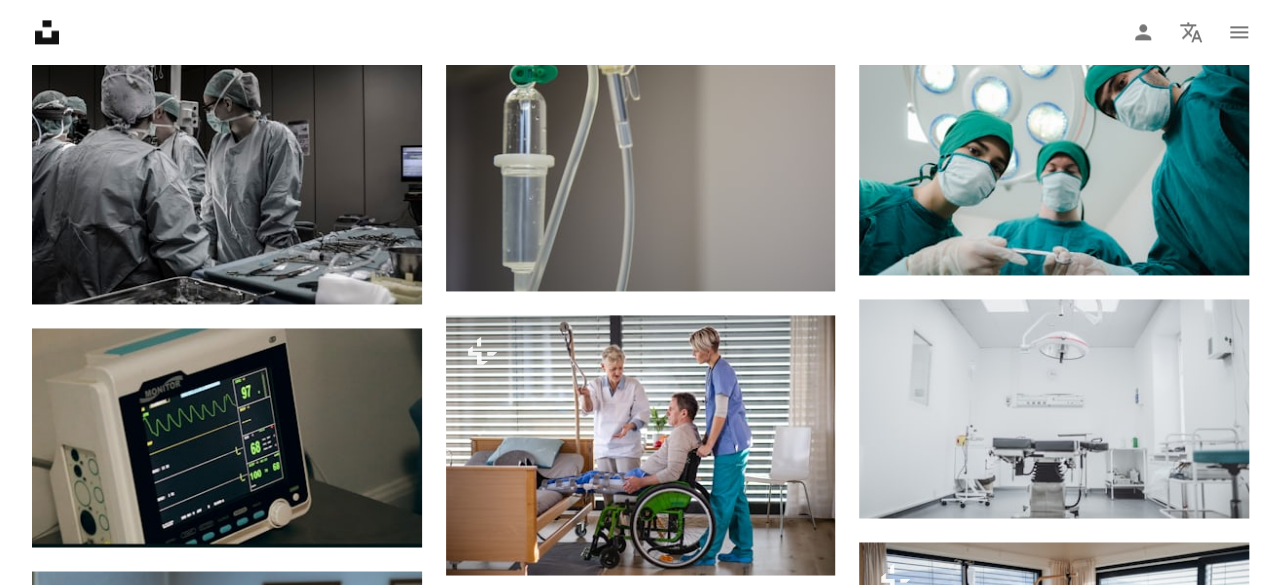 scroll, scrollTop: 1394, scrollLeft: 0, axis: vertical 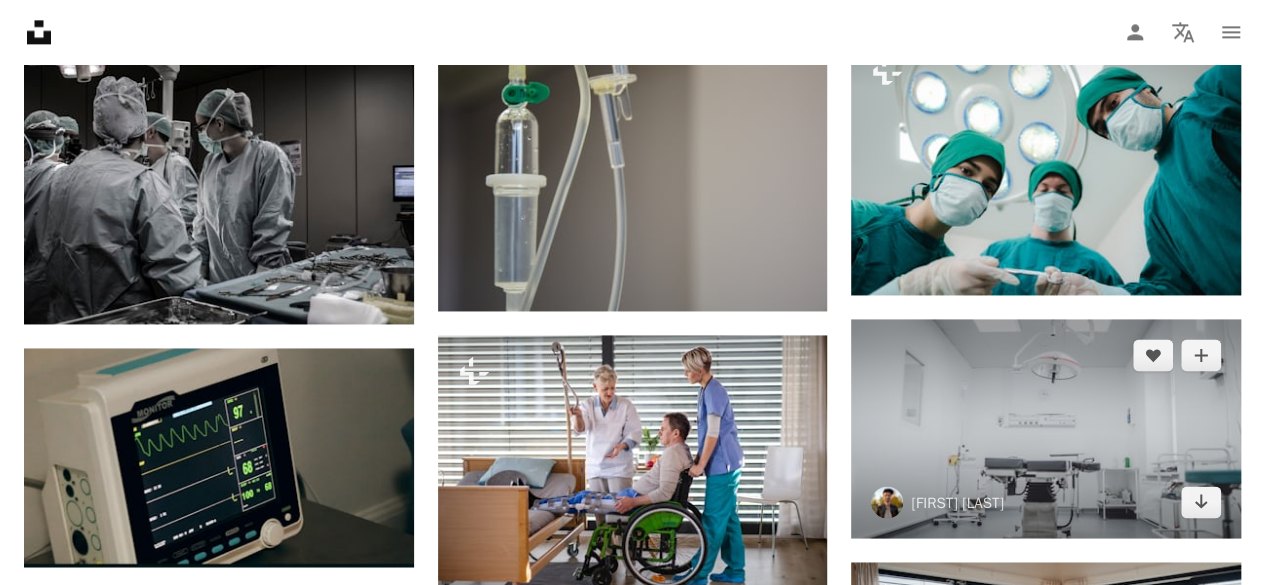 click at bounding box center (1046, 428) 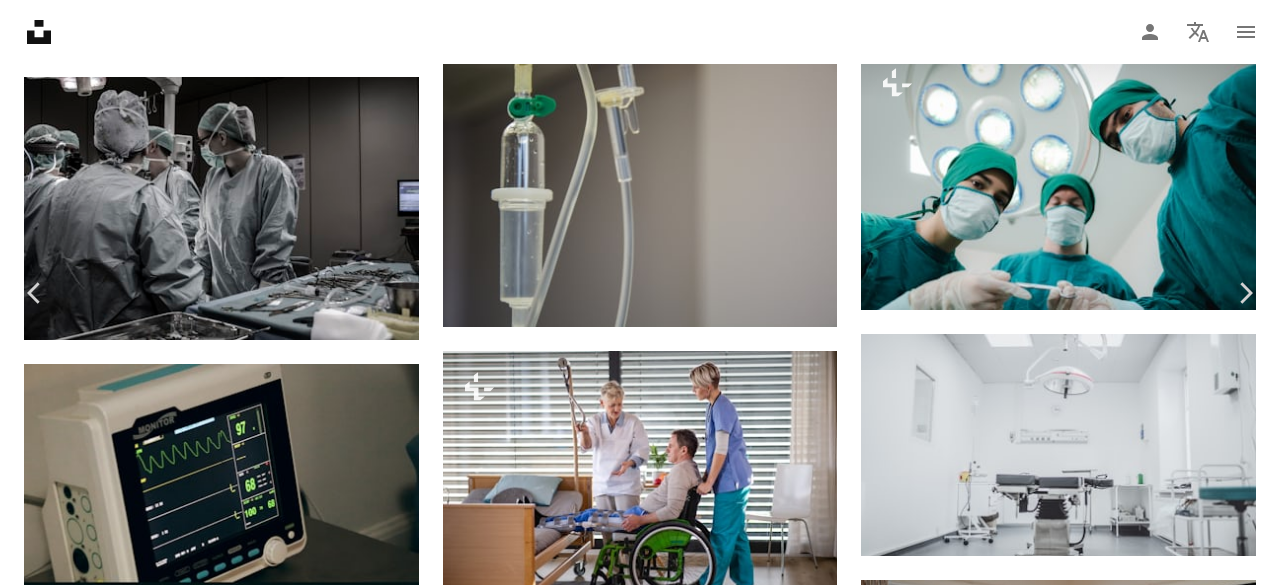 click on "Download free" at bounding box center [1081, 2691] 